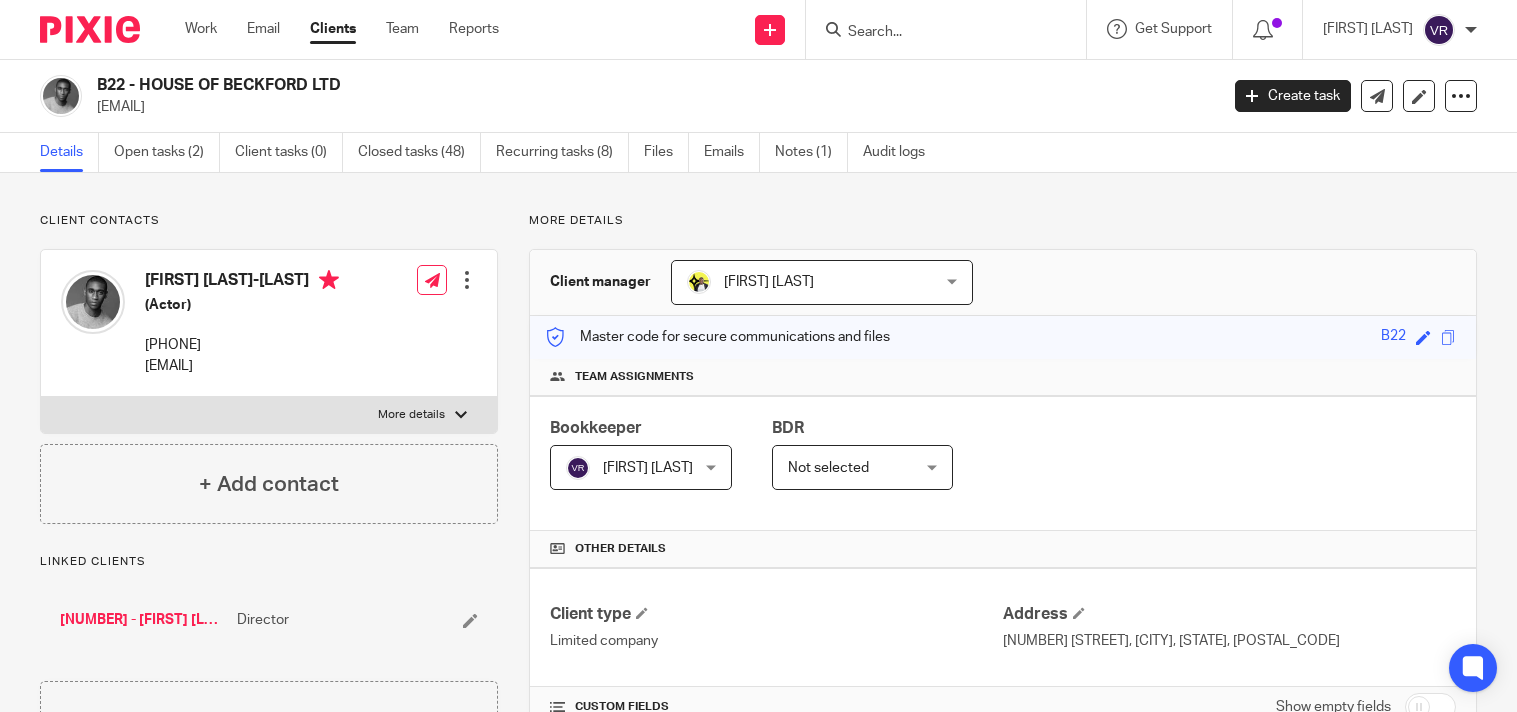 scroll, scrollTop: 0, scrollLeft: 0, axis: both 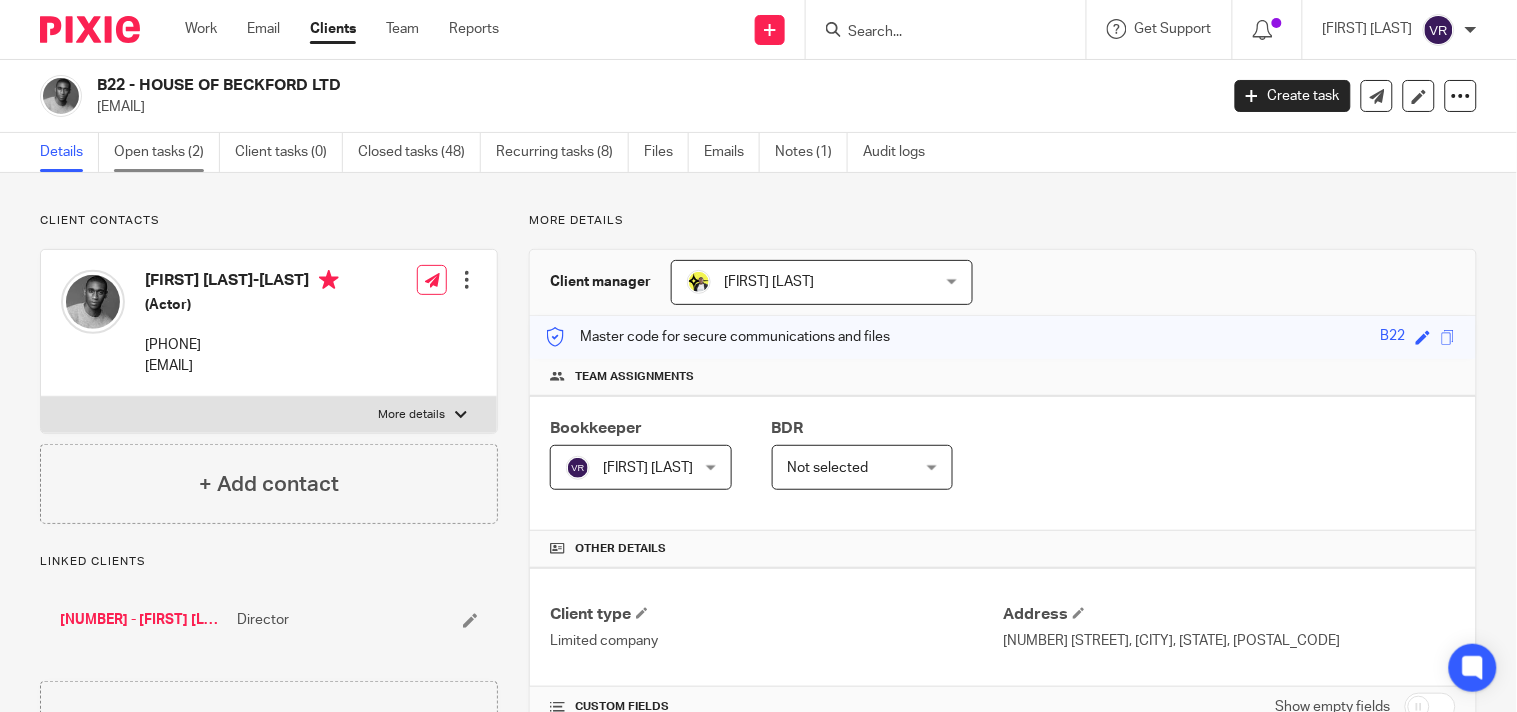 click on "Open tasks (2)" at bounding box center [167, 152] 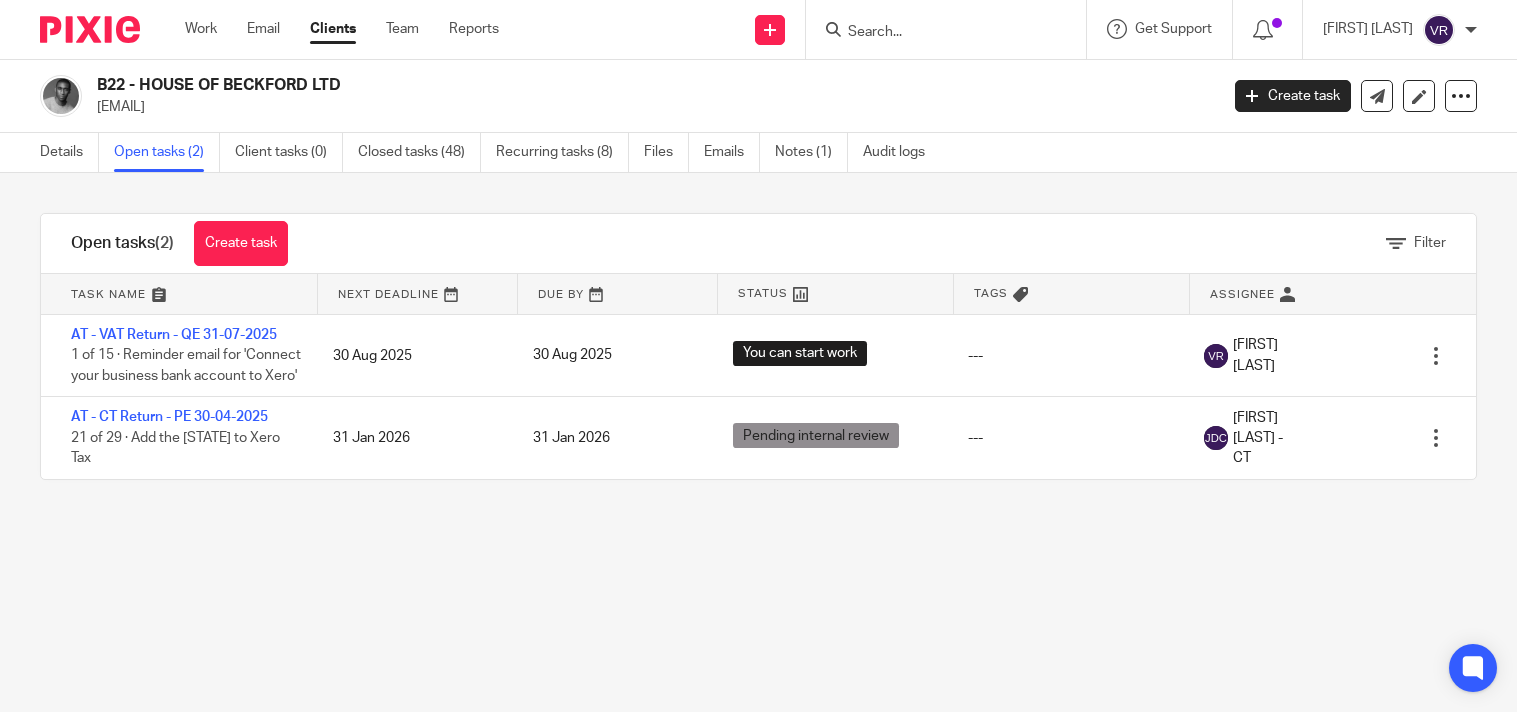 scroll, scrollTop: 0, scrollLeft: 0, axis: both 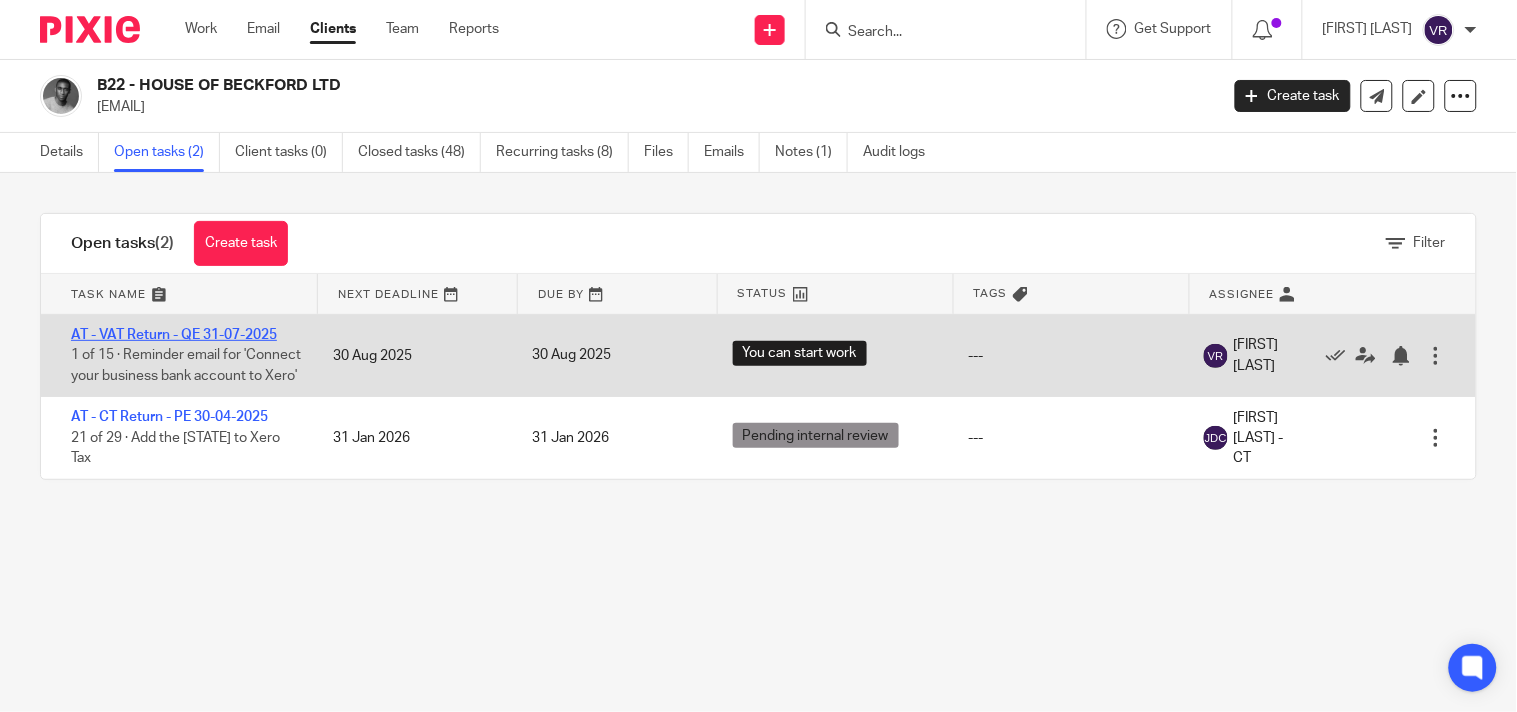 click on "AT - VAT Return - QE 31-07-2025" at bounding box center (174, 335) 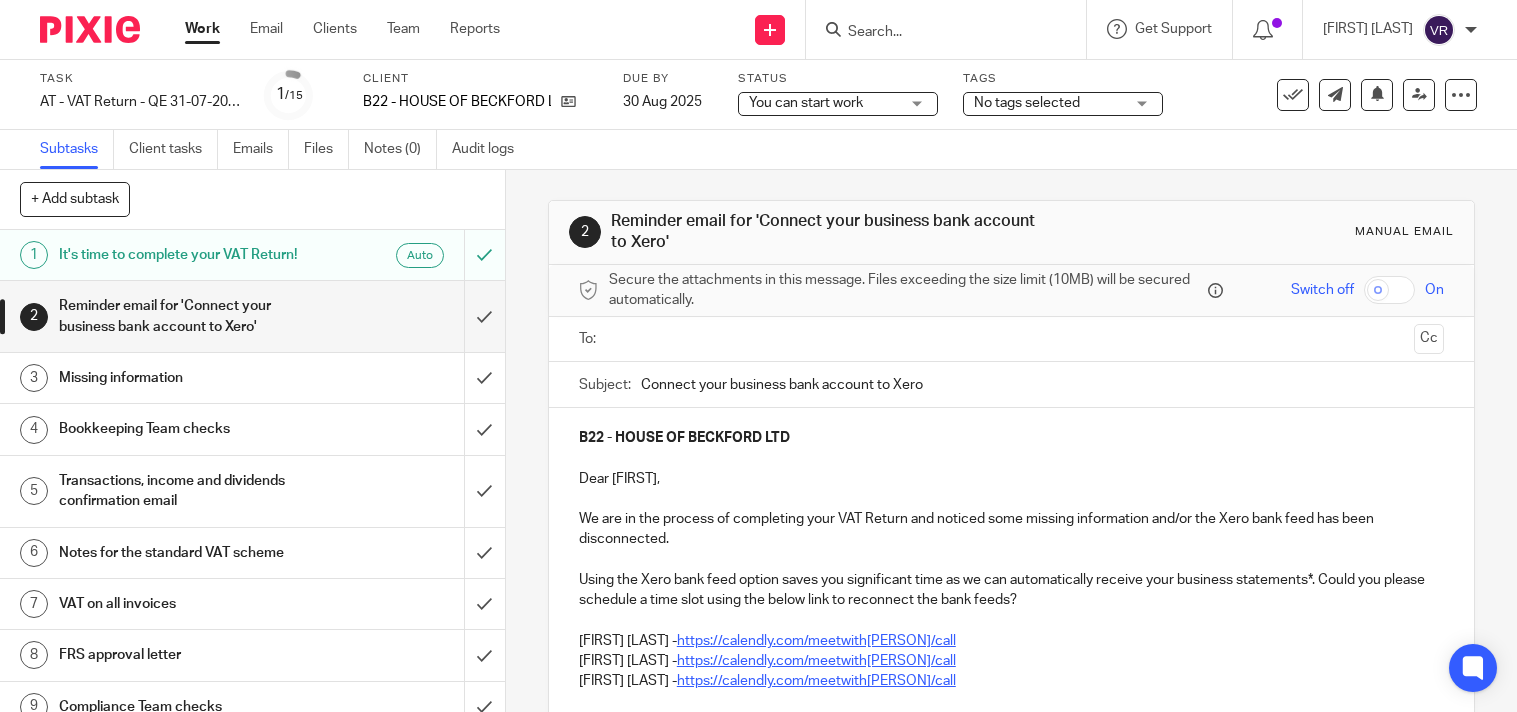 scroll, scrollTop: 0, scrollLeft: 0, axis: both 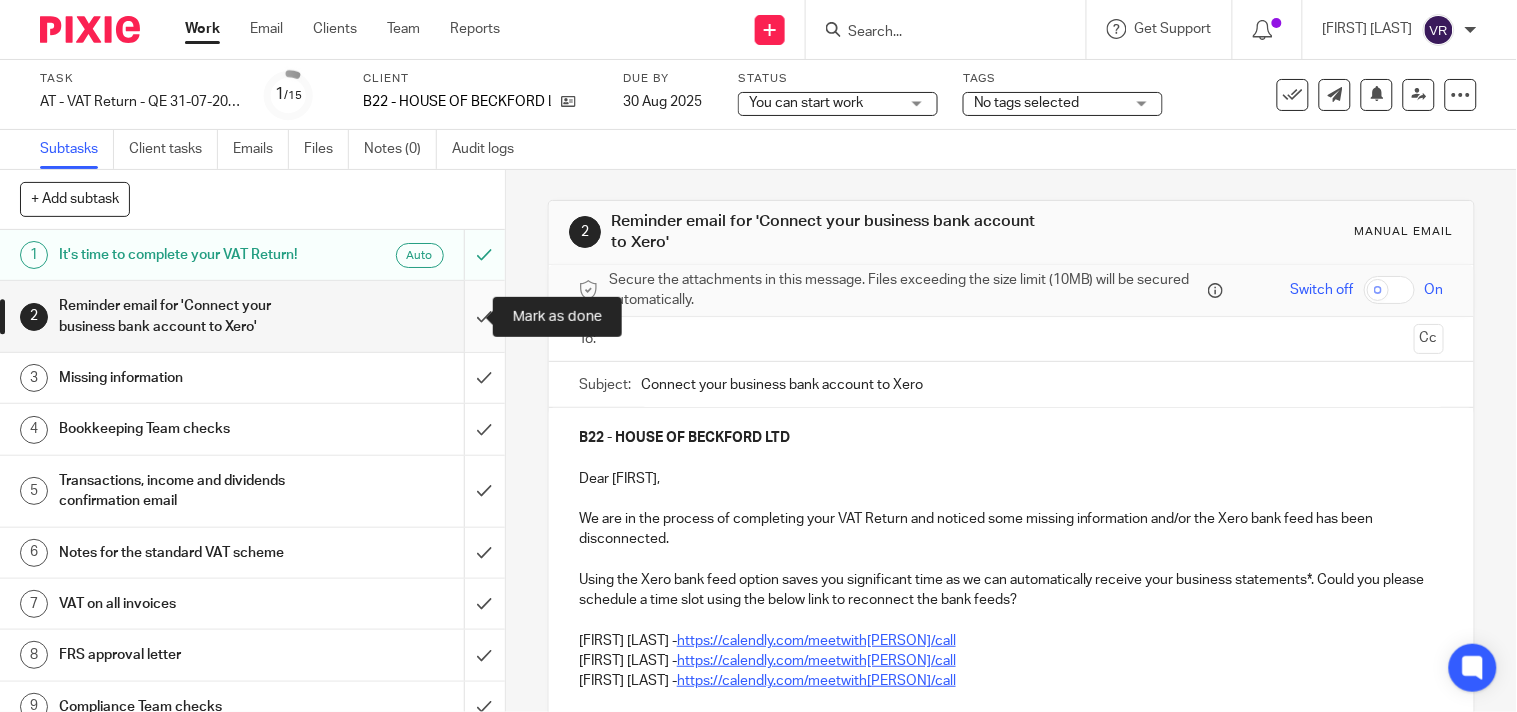 click at bounding box center (252, 316) 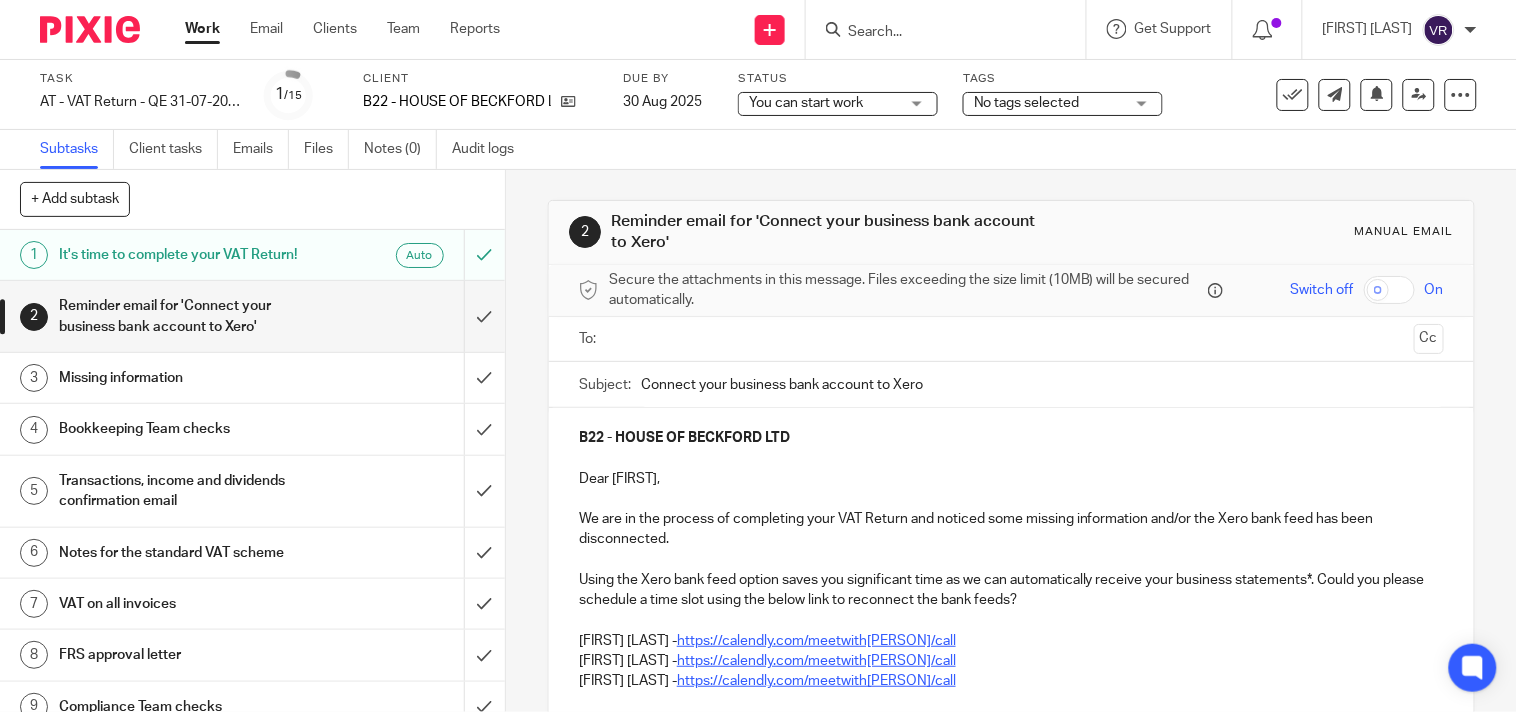 click on "You can start work
You can start work" at bounding box center (838, 104) 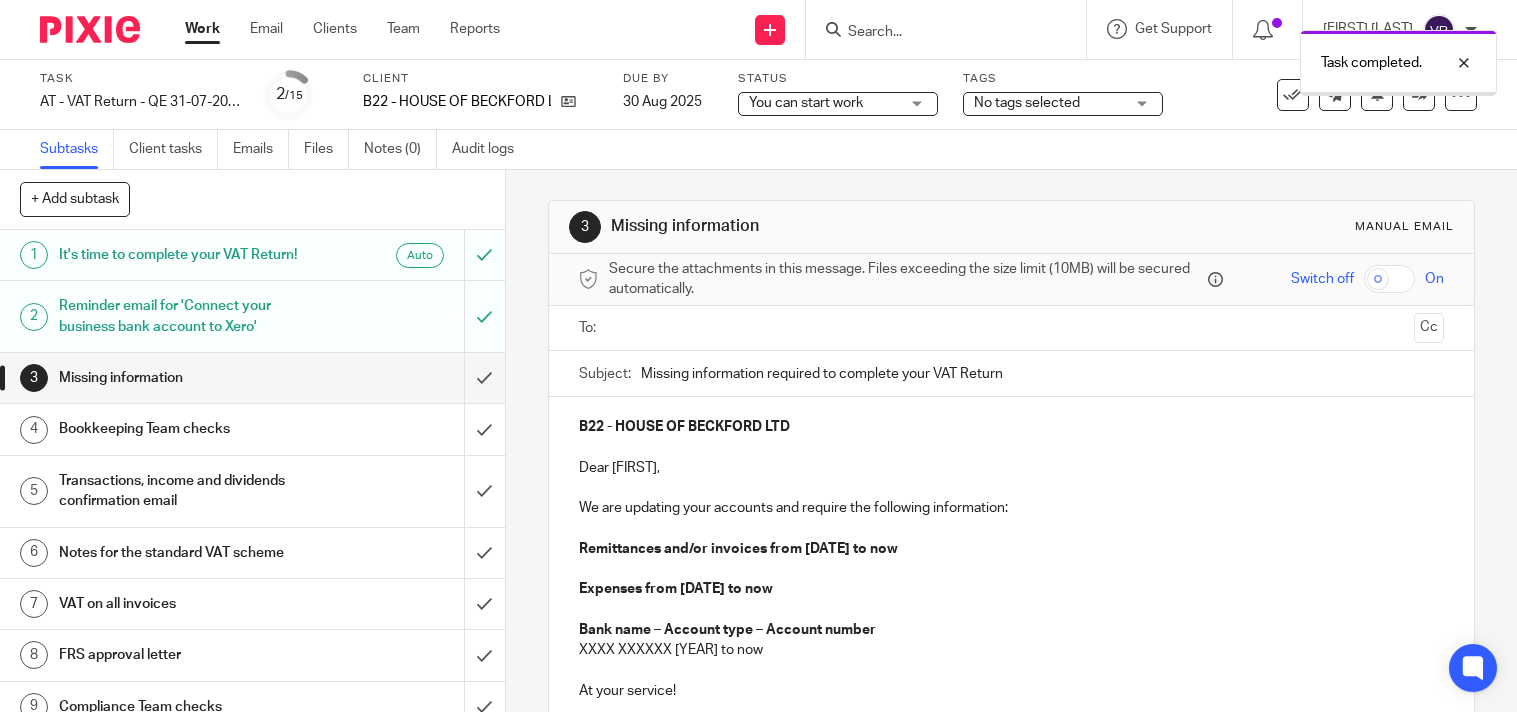 scroll, scrollTop: 0, scrollLeft: 0, axis: both 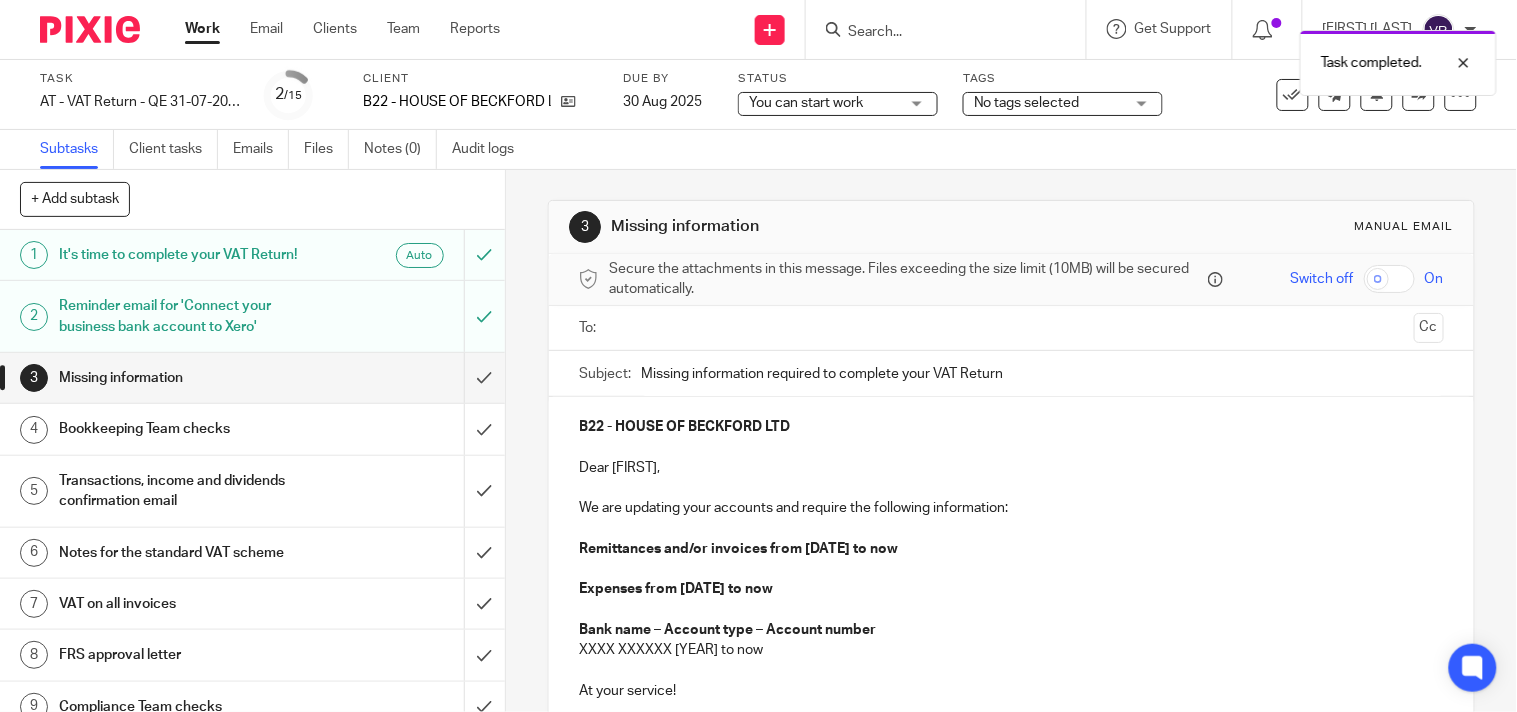 click on "You can start work
You can start work" at bounding box center (838, 104) 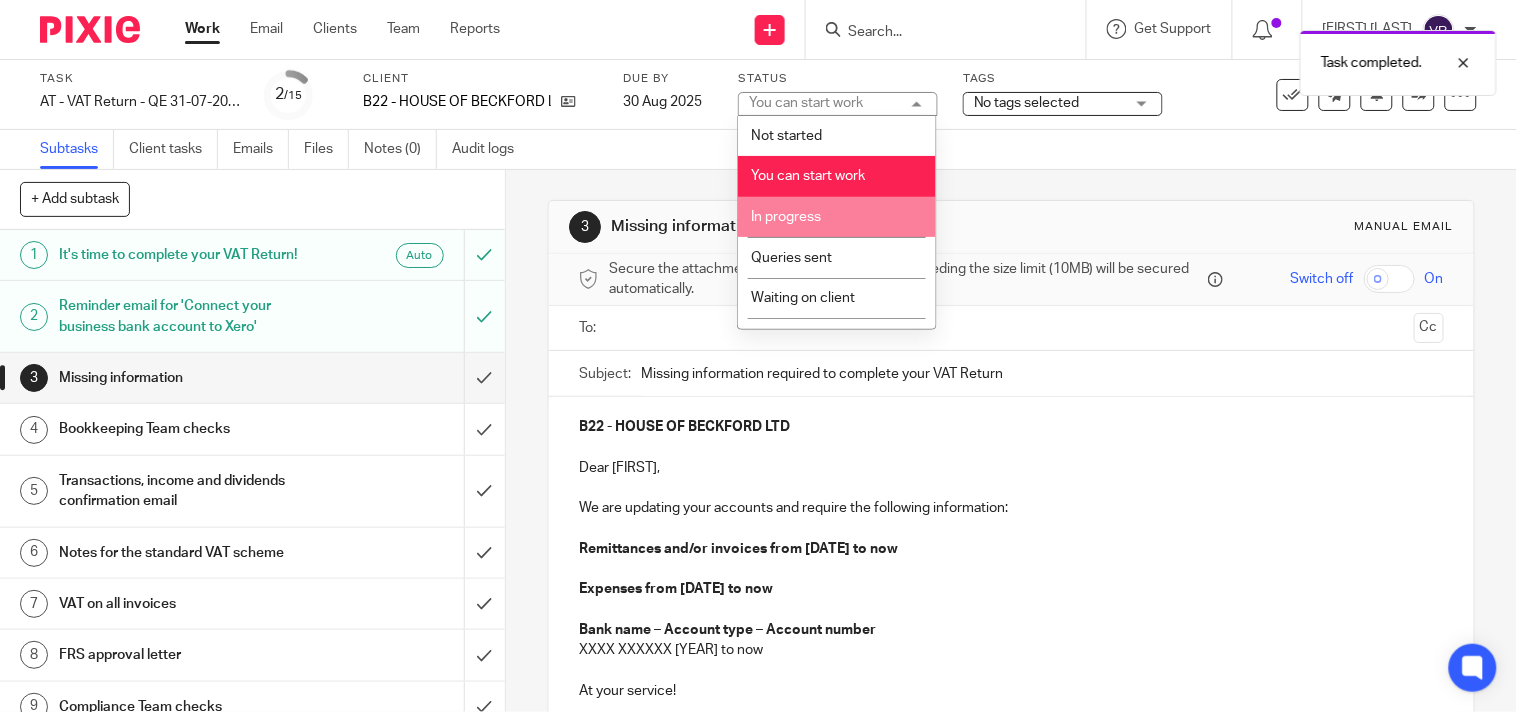 click on "In progress" at bounding box center (837, 217) 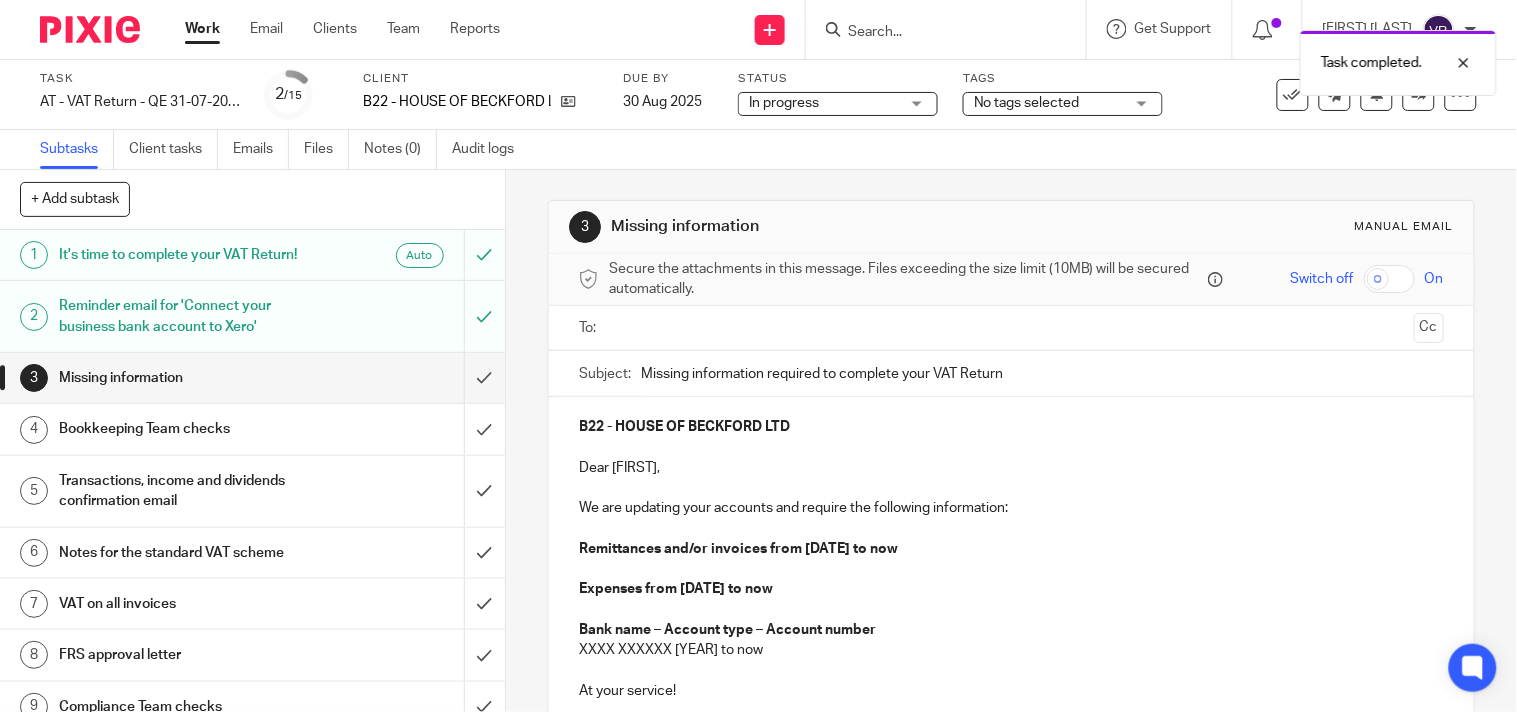 click on "Subtasks
Client tasks
Emails
Files
Notes (0)
Audit logs" at bounding box center [758, 150] 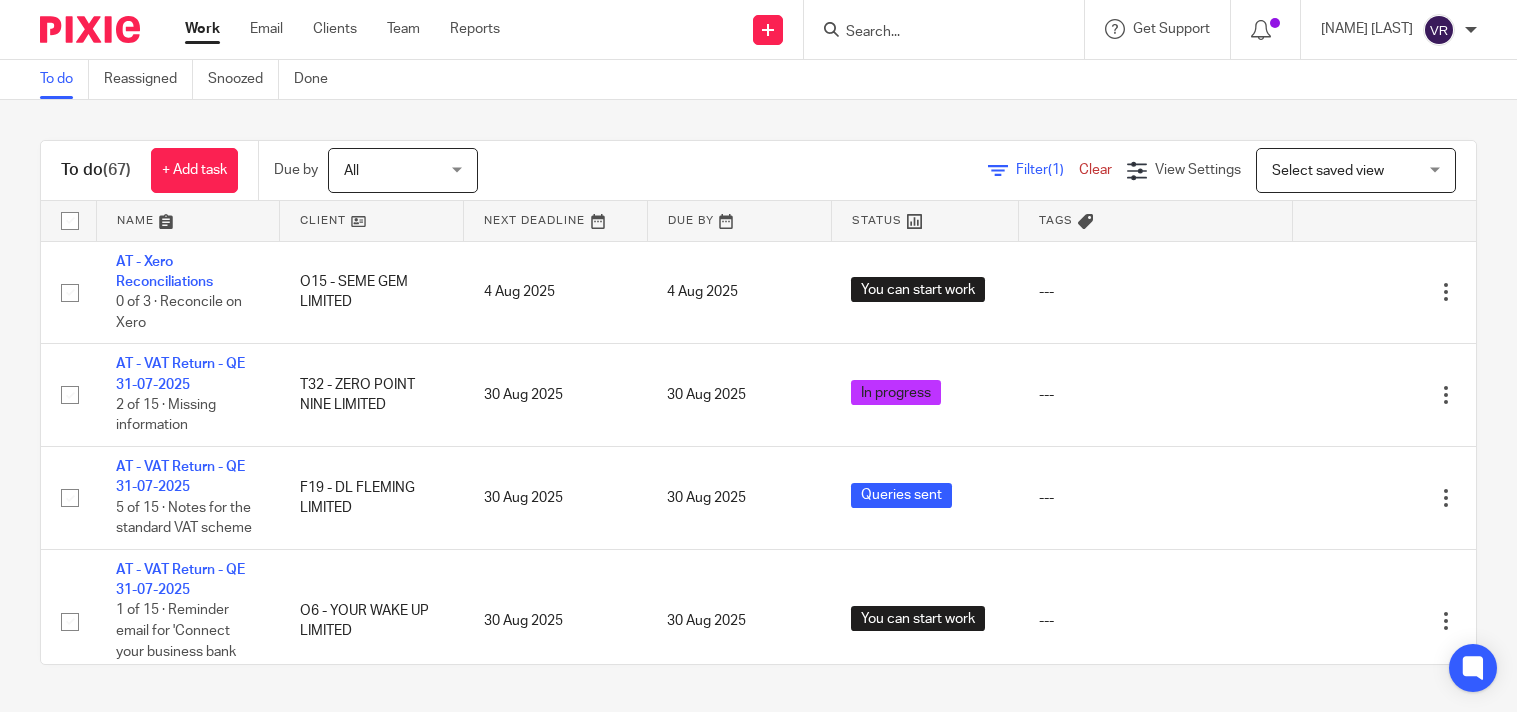 scroll, scrollTop: 0, scrollLeft: 0, axis: both 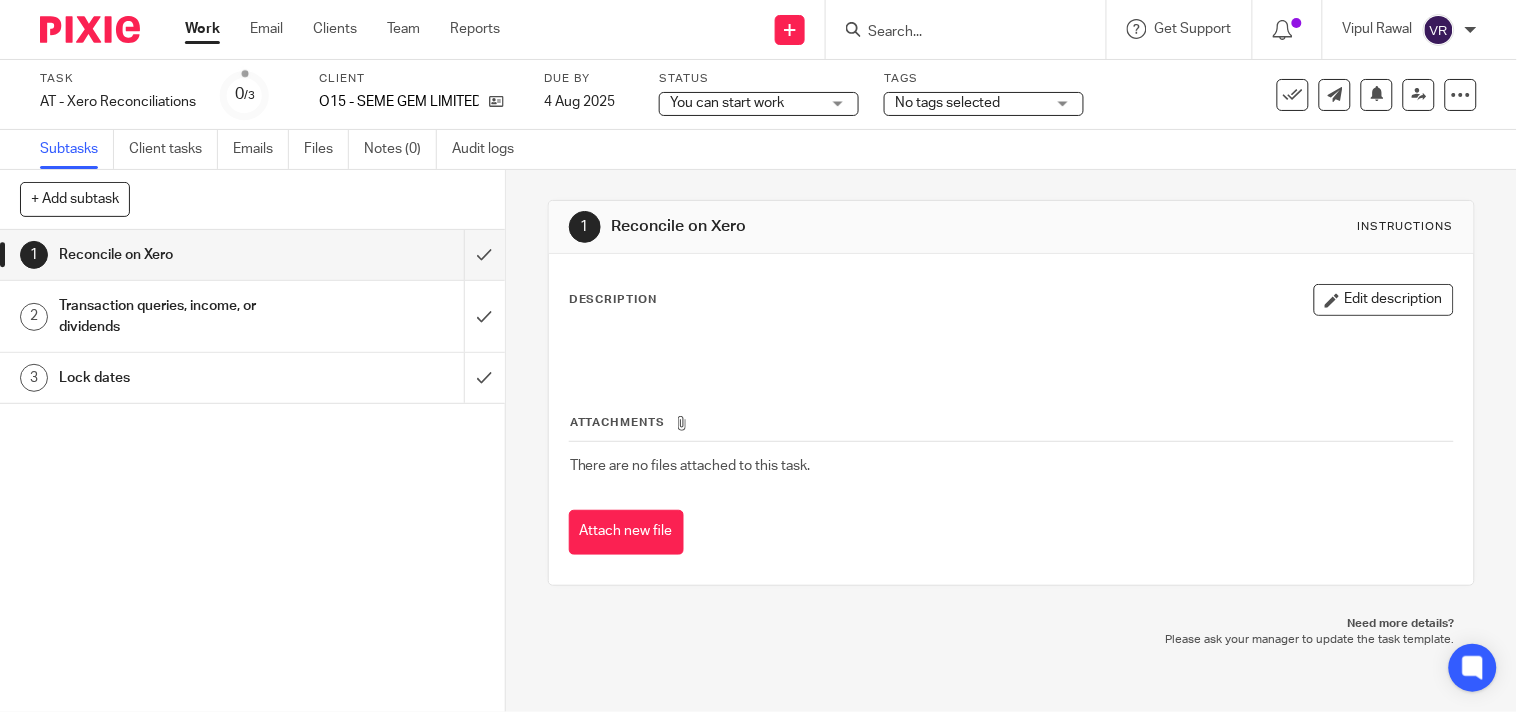click on "You can start work
You can start work" at bounding box center (759, 104) 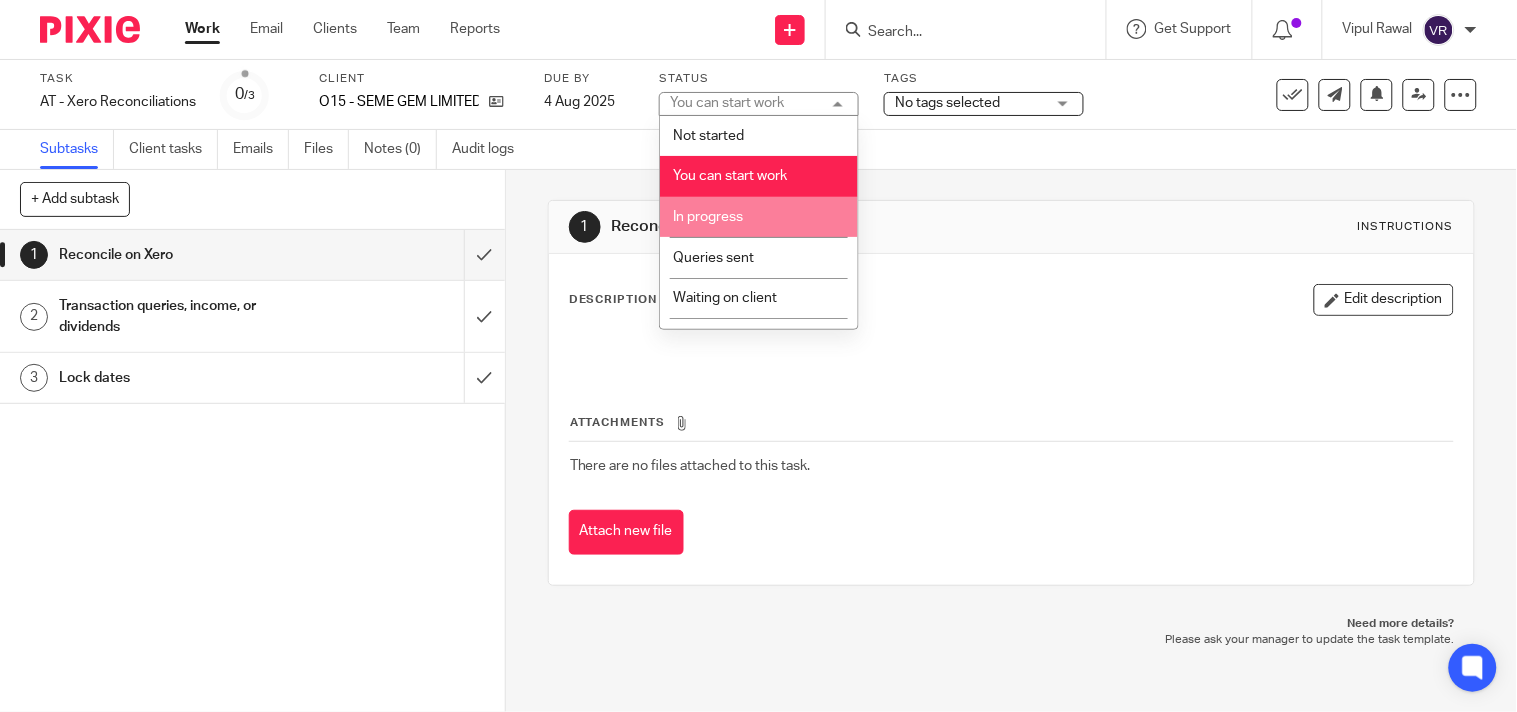 click on "In progress" at bounding box center [759, 217] 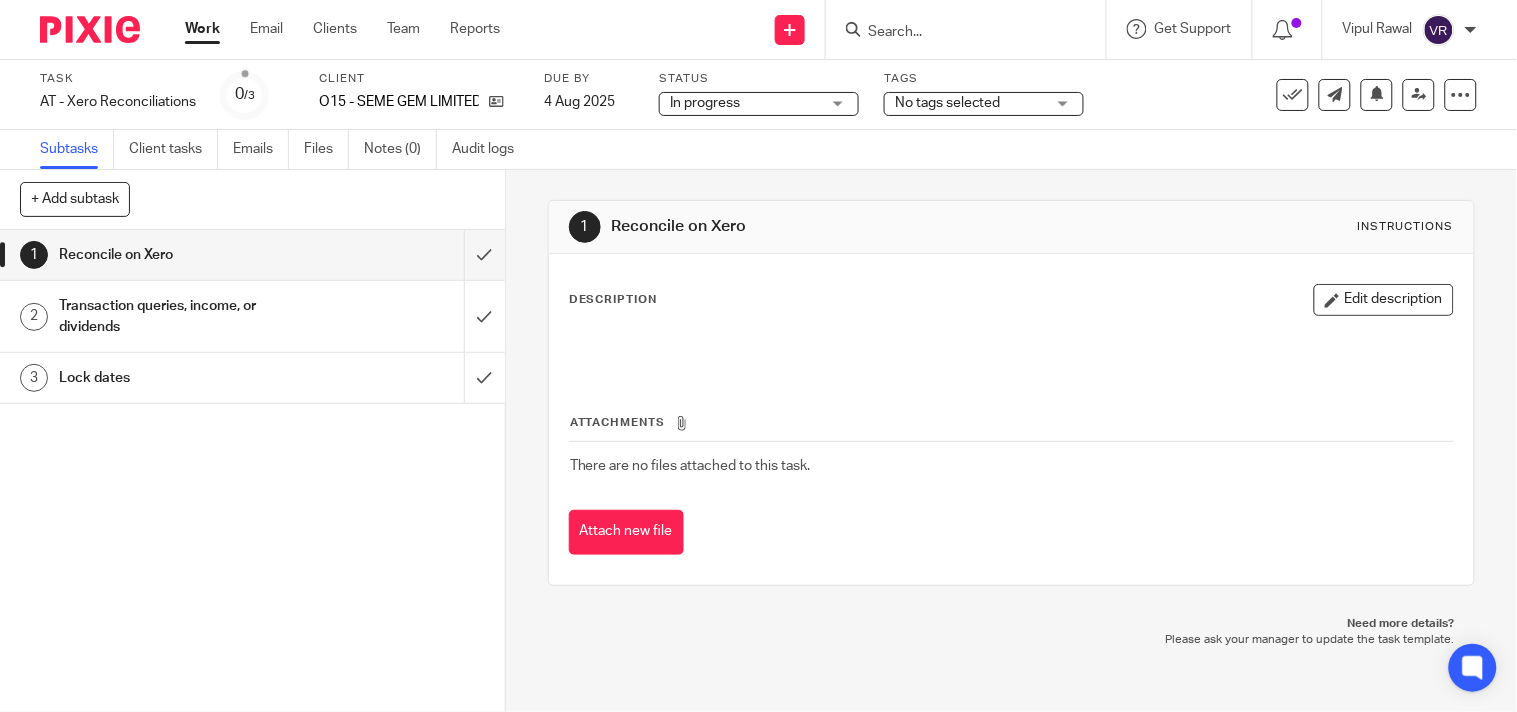 click on "Subtasks
Client tasks
Emails
Files
Notes (0)
Audit logs" at bounding box center [758, 150] 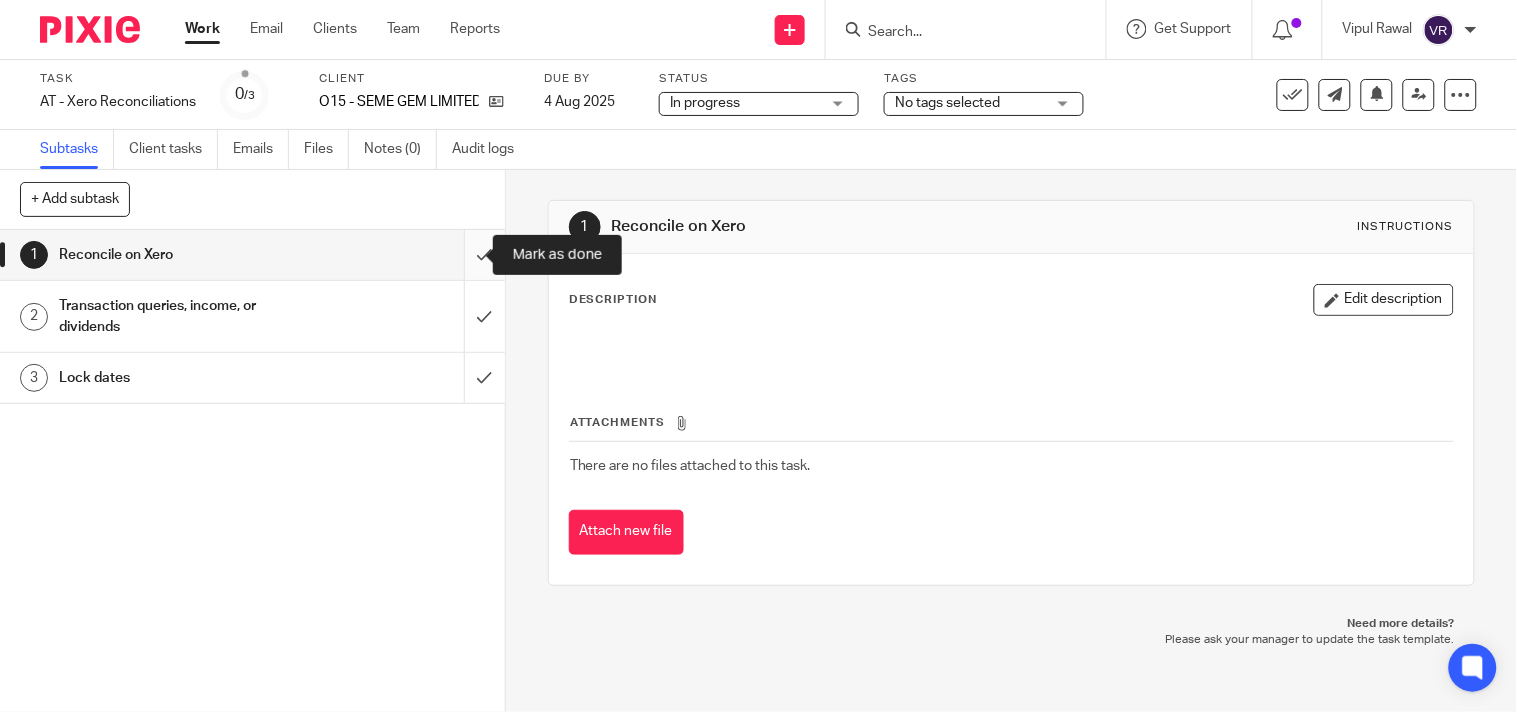 click at bounding box center (252, 255) 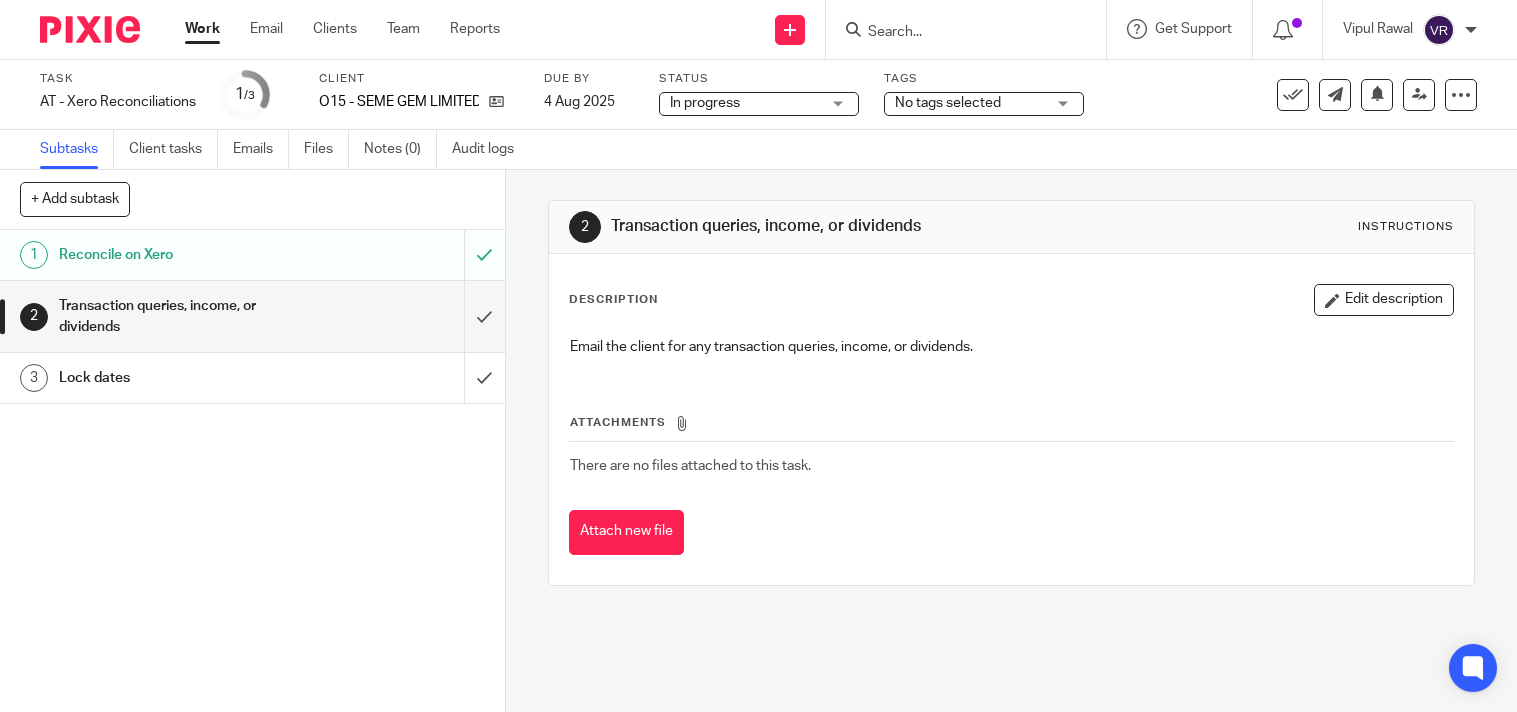 scroll, scrollTop: 0, scrollLeft: 0, axis: both 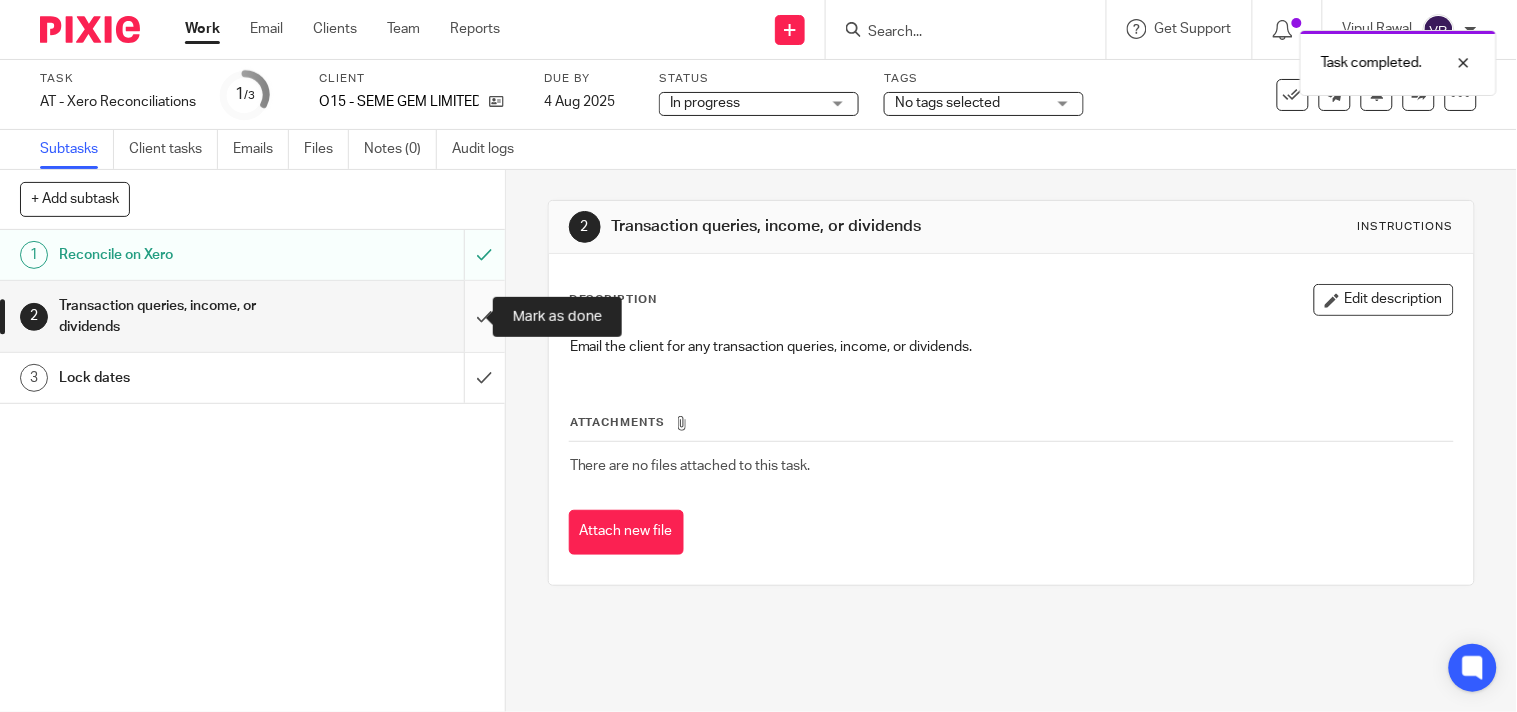 click at bounding box center (252, 316) 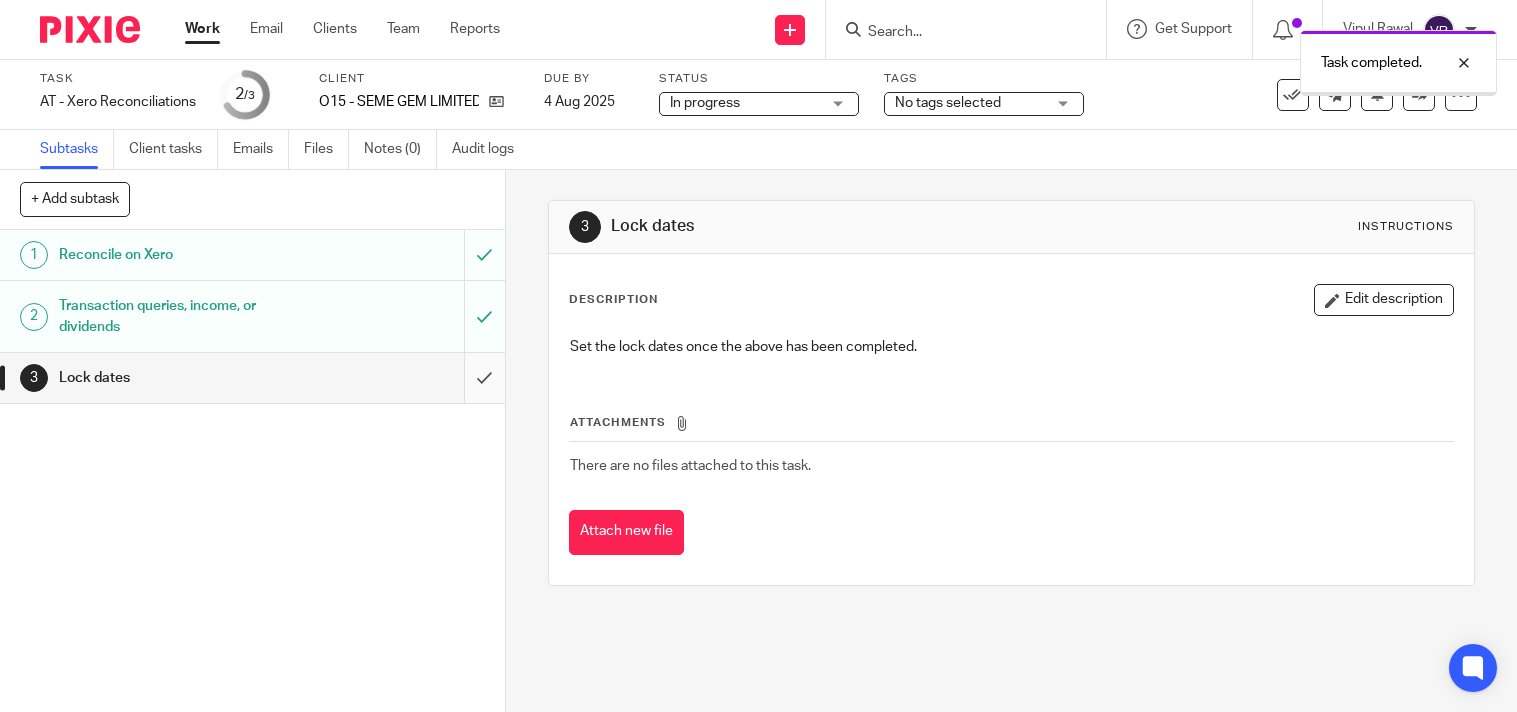 scroll, scrollTop: 0, scrollLeft: 0, axis: both 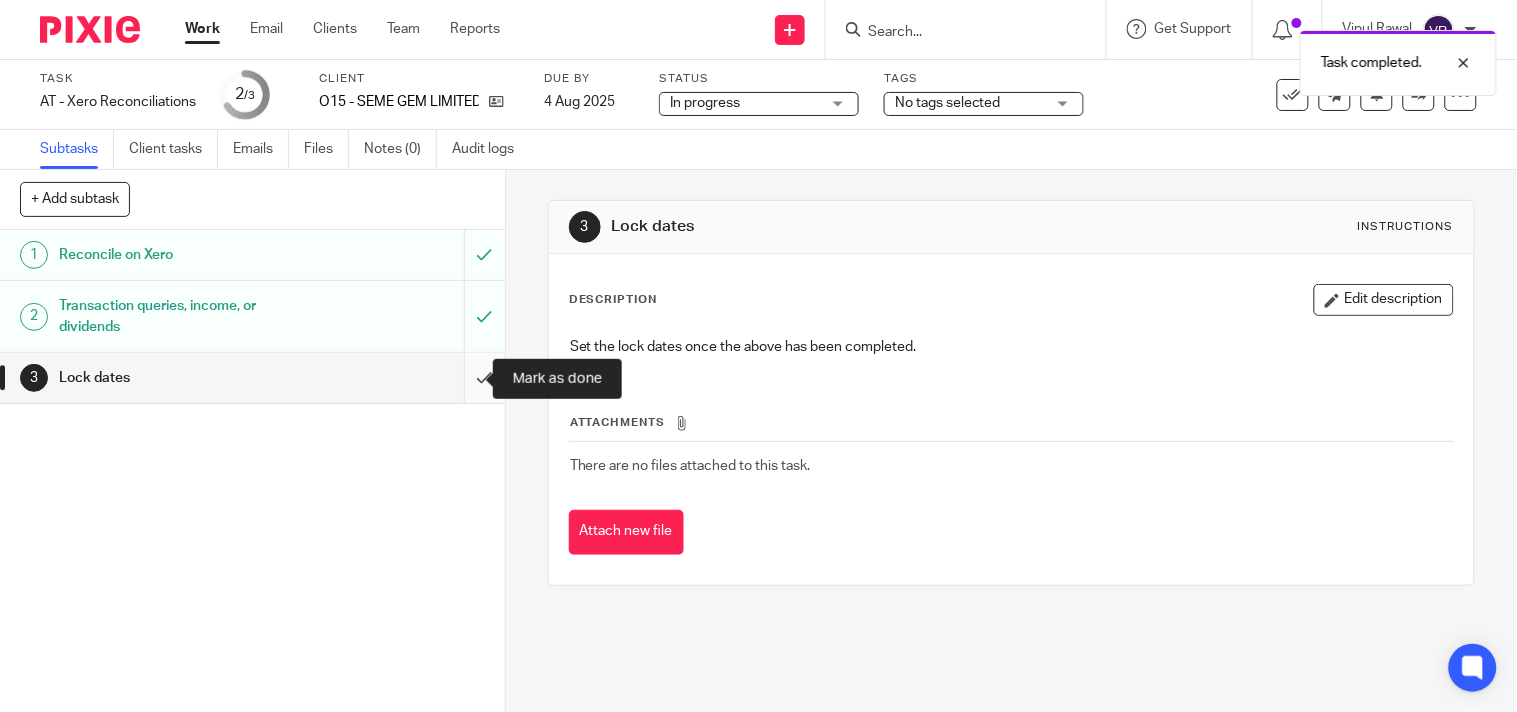 click at bounding box center [252, 378] 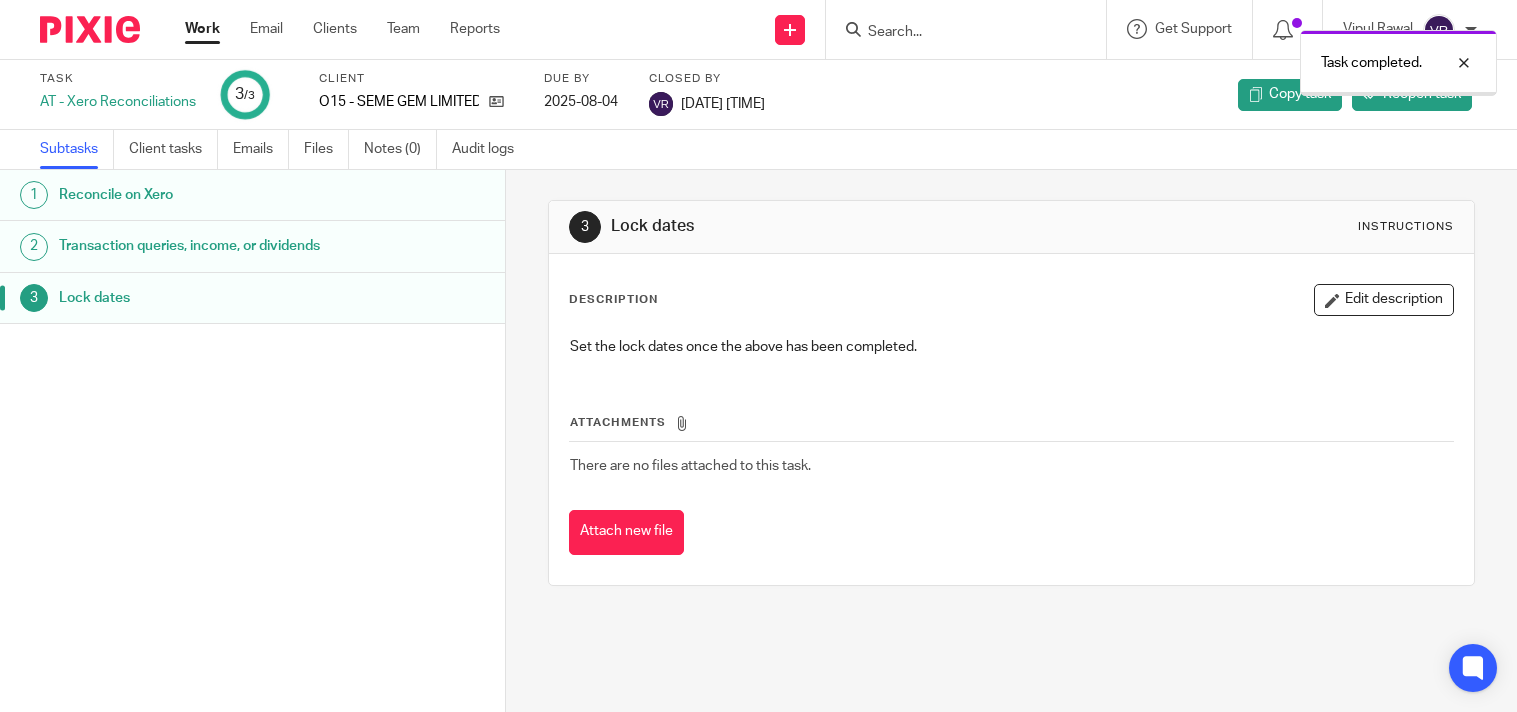 scroll, scrollTop: 0, scrollLeft: 0, axis: both 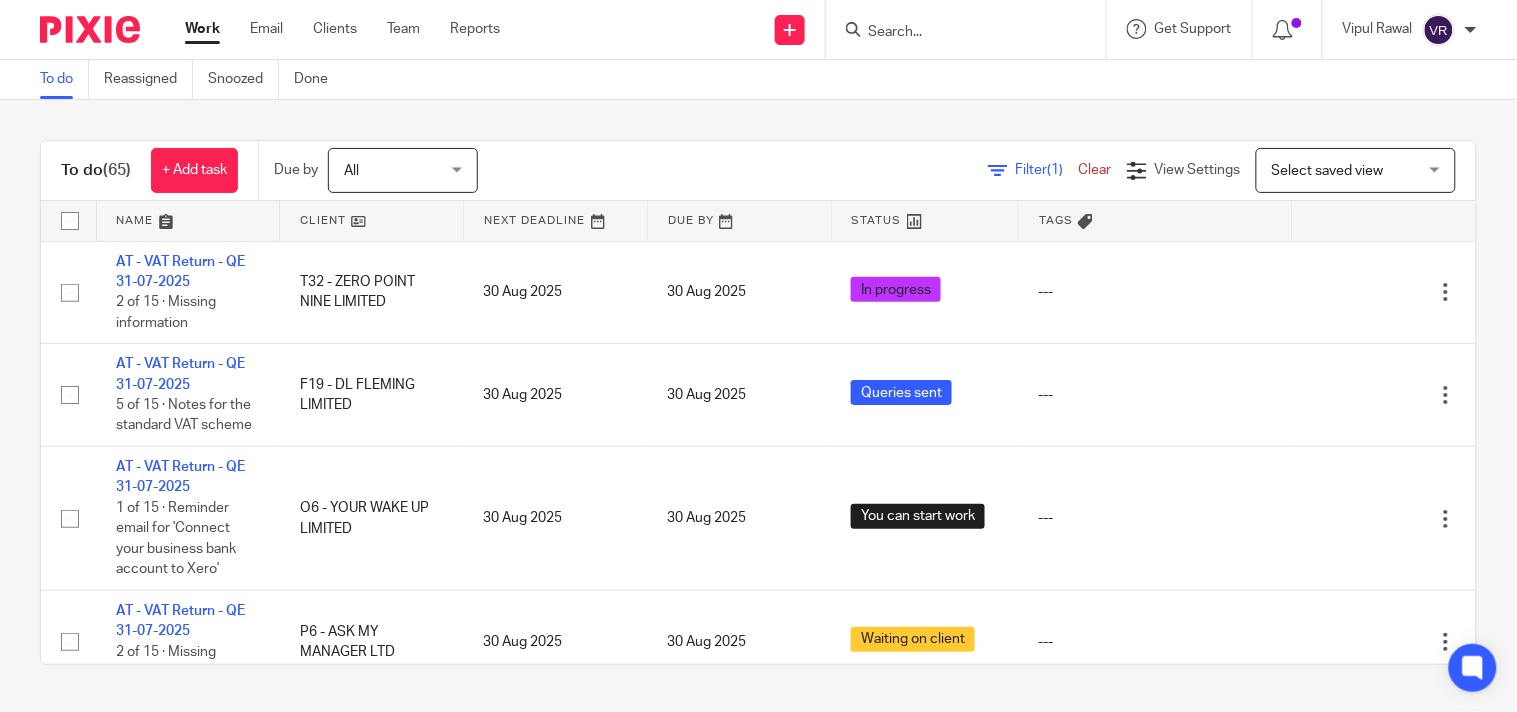 click on "([PHONE]) + Add task Due by All All Today Tomorrow This week Next week This month Next month All all Filter (1) Clear View Settings View Settings (1) Filters Clear Save Manage saved views Select saved view Select saved view Select saved view All tasks Cs01 Dormant No dormant, utrs Paye reg Ready to file Vat reg Name Client Next Deadline Due By Status Tags AT - VAT Return - QE 31-07-2025 T32 - ZERO POINT NINE LIMITED 30 Aug 2025" at bounding box center (758, 402) 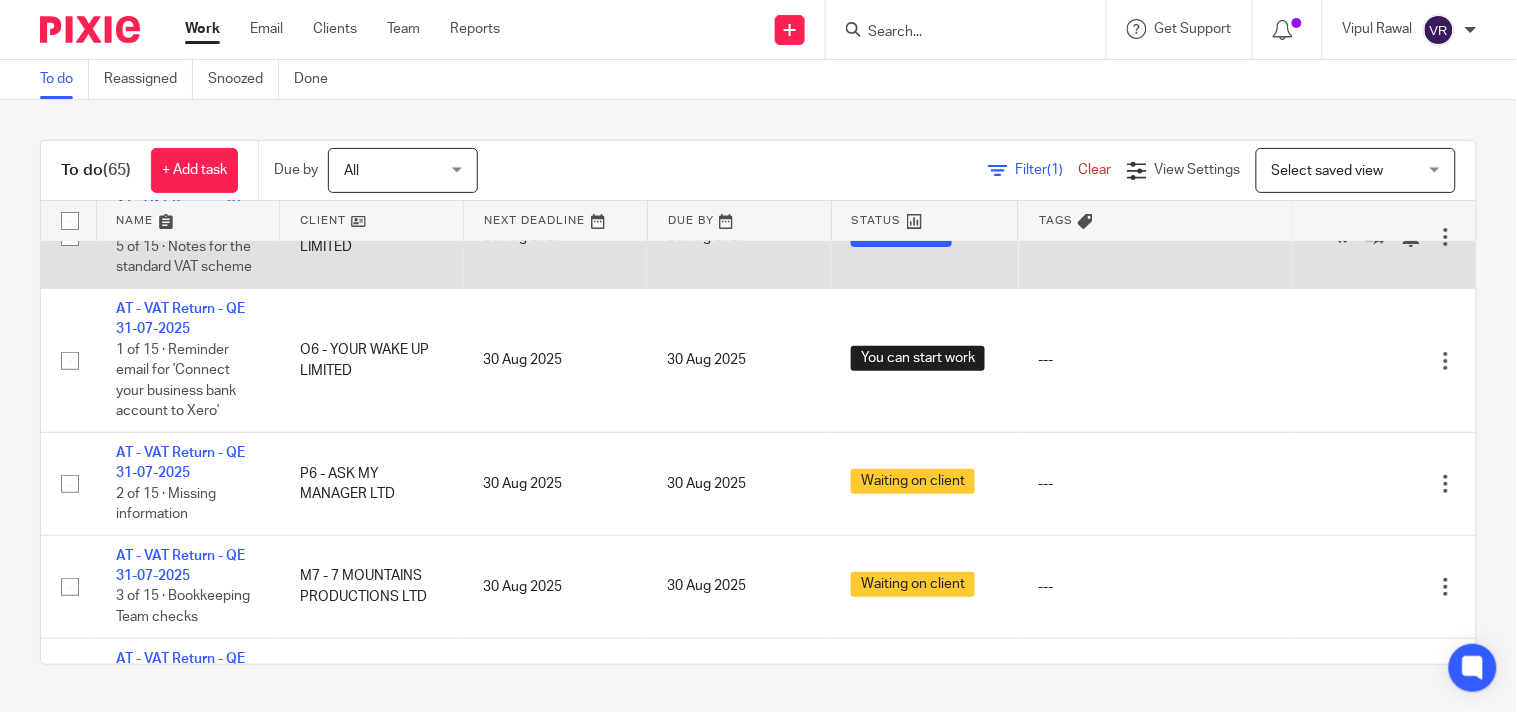 scroll, scrollTop: 0, scrollLeft: 0, axis: both 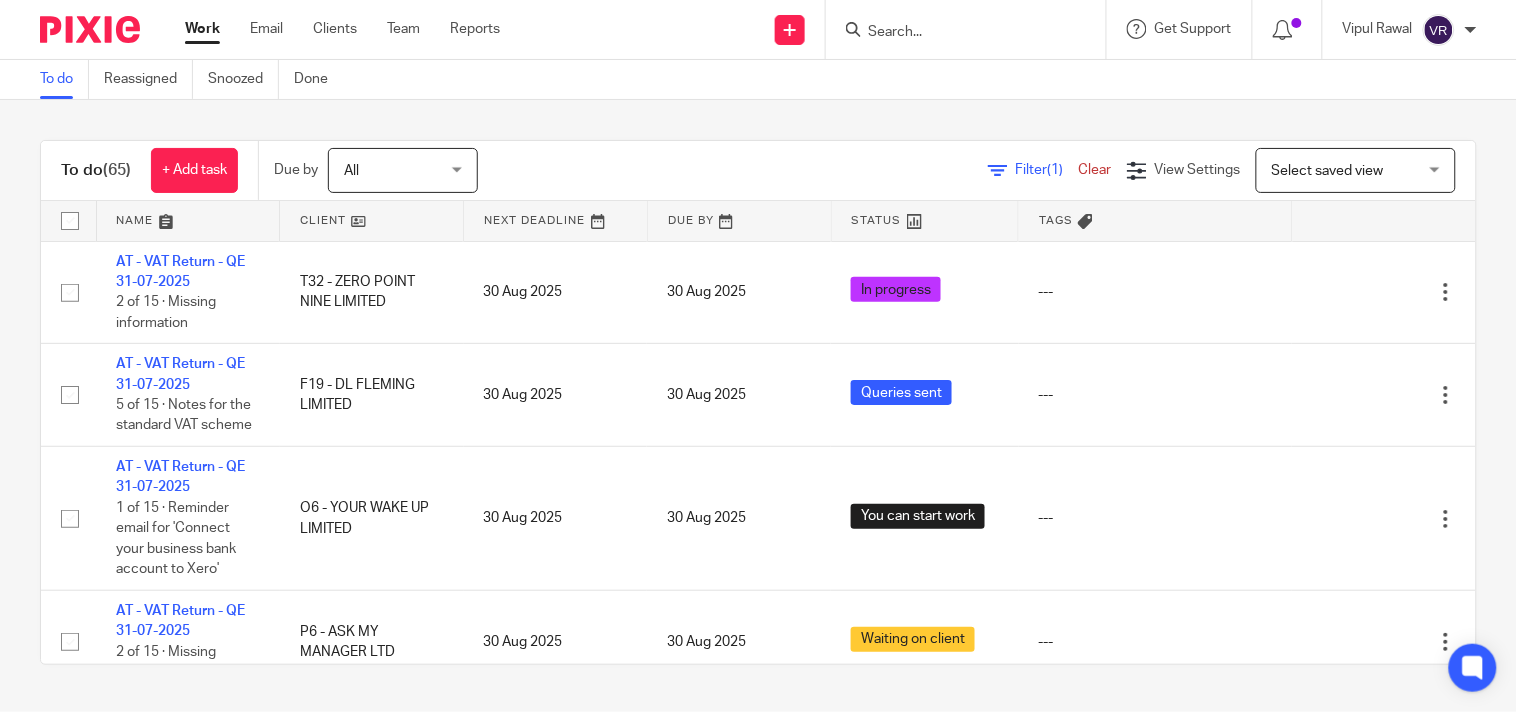 click on "([PHONE]) + Add task Due by All All Today Tomorrow This week Next week This month Next month All all Filter (1) Clear View Settings View Settings (1) Filters Clear Save Manage saved views Select saved view Select saved view Select saved view All tasks Cs01 Dormant No dormant, utrs Paye reg Ready to file Vat reg Name Client Next Deadline Due By Status Tags AT - VAT Return - QE 31-07-2025 T32 - ZERO POINT NINE LIMITED 30 Aug 2025" at bounding box center (758, 402) 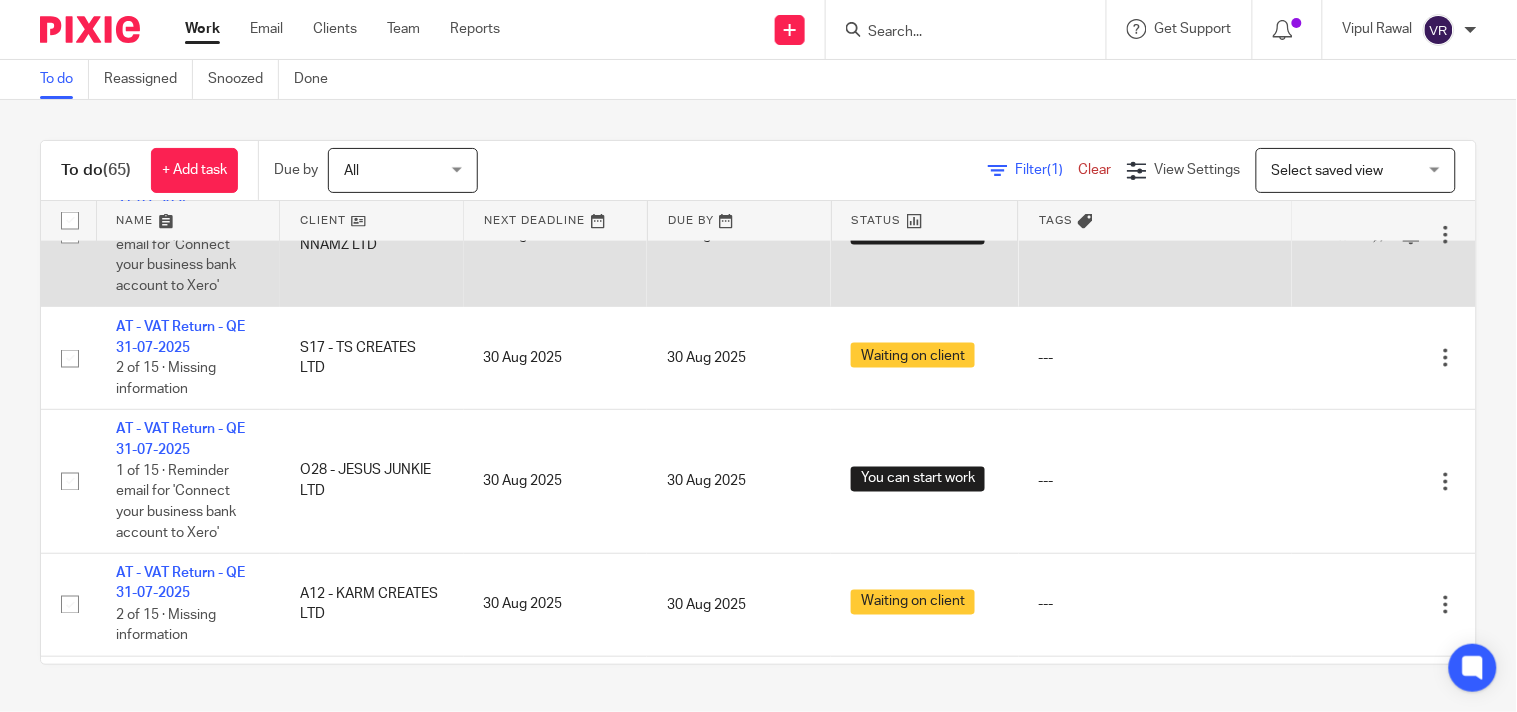 scroll, scrollTop: 888, scrollLeft: 0, axis: vertical 